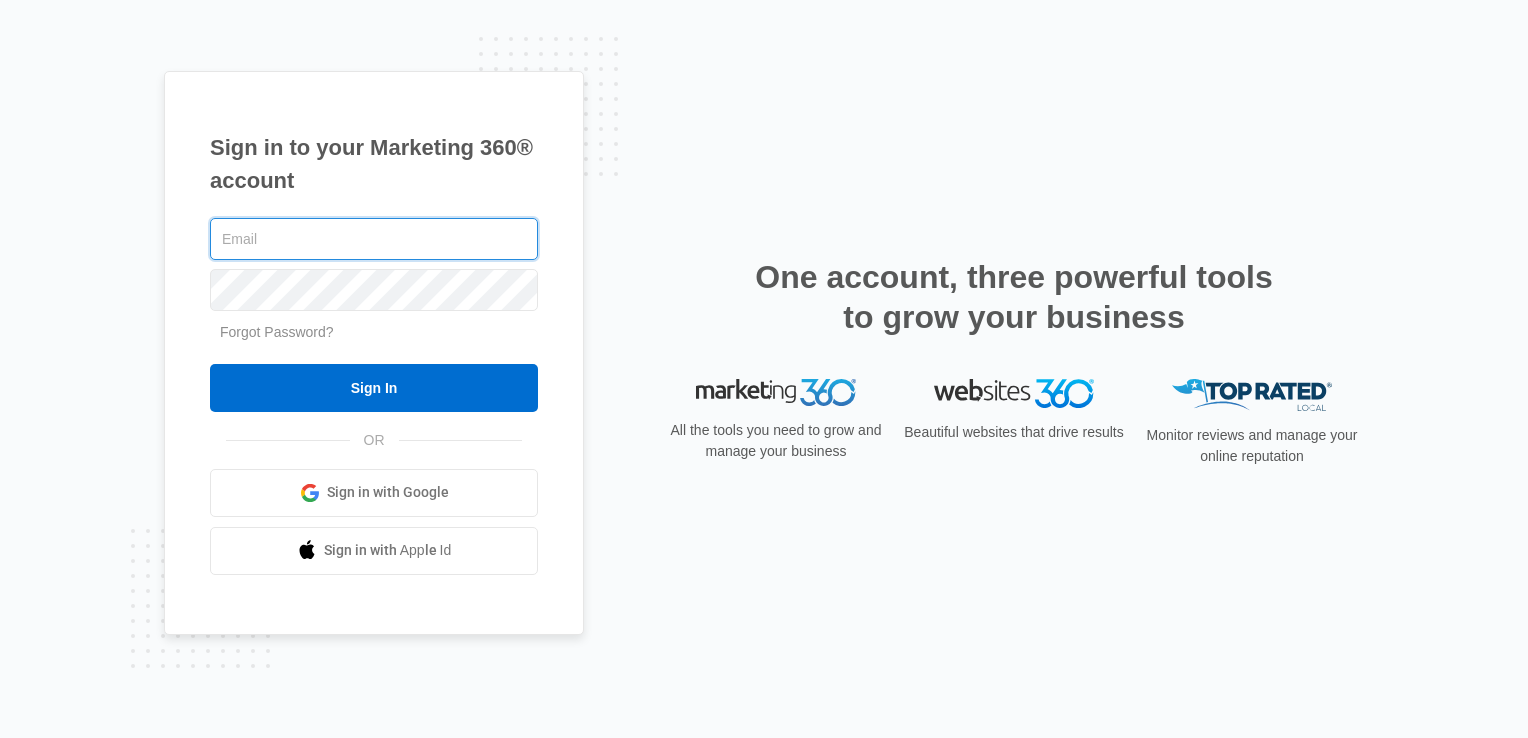 scroll, scrollTop: 0, scrollLeft: 0, axis: both 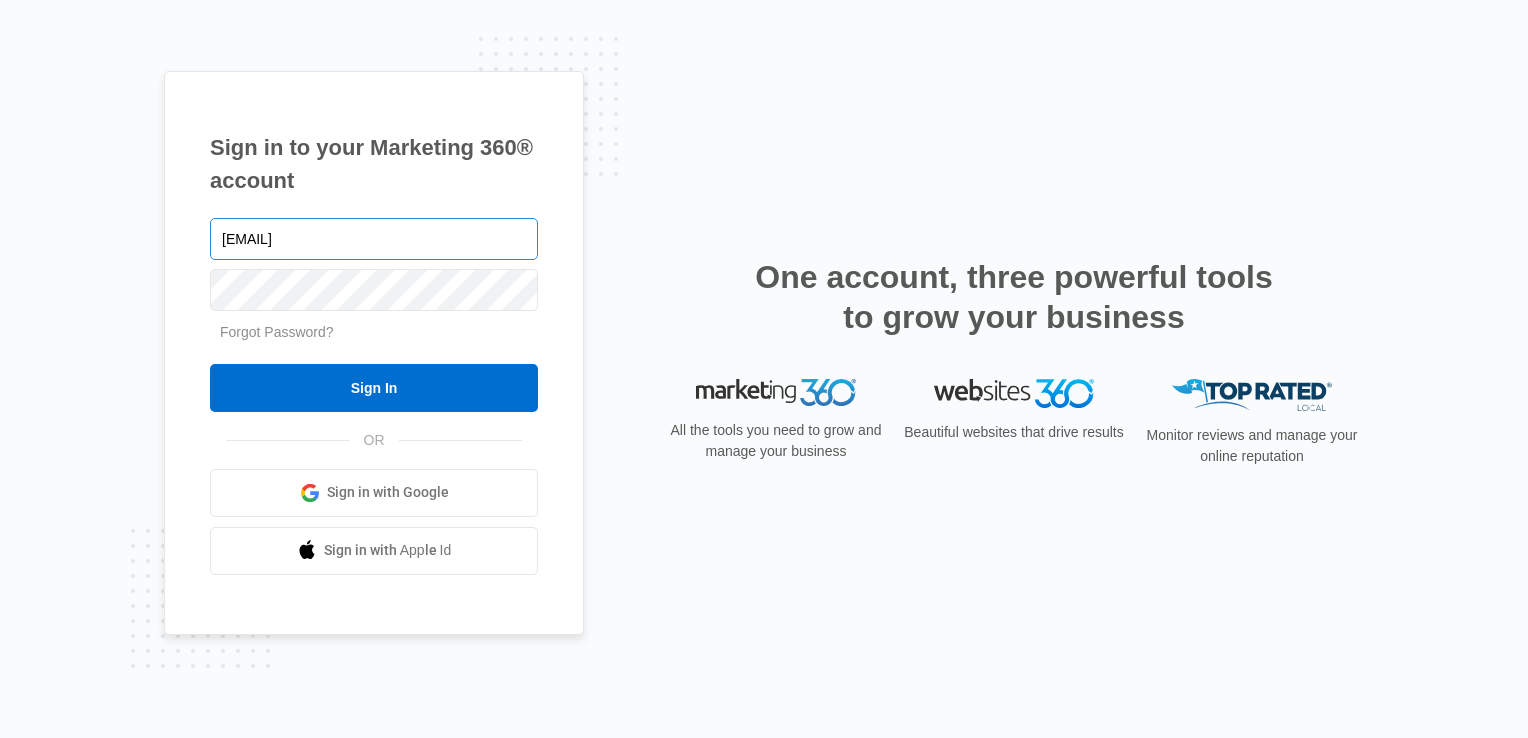 click on "Plantation.Florida@drgsweightloss.com" at bounding box center (374, 239) 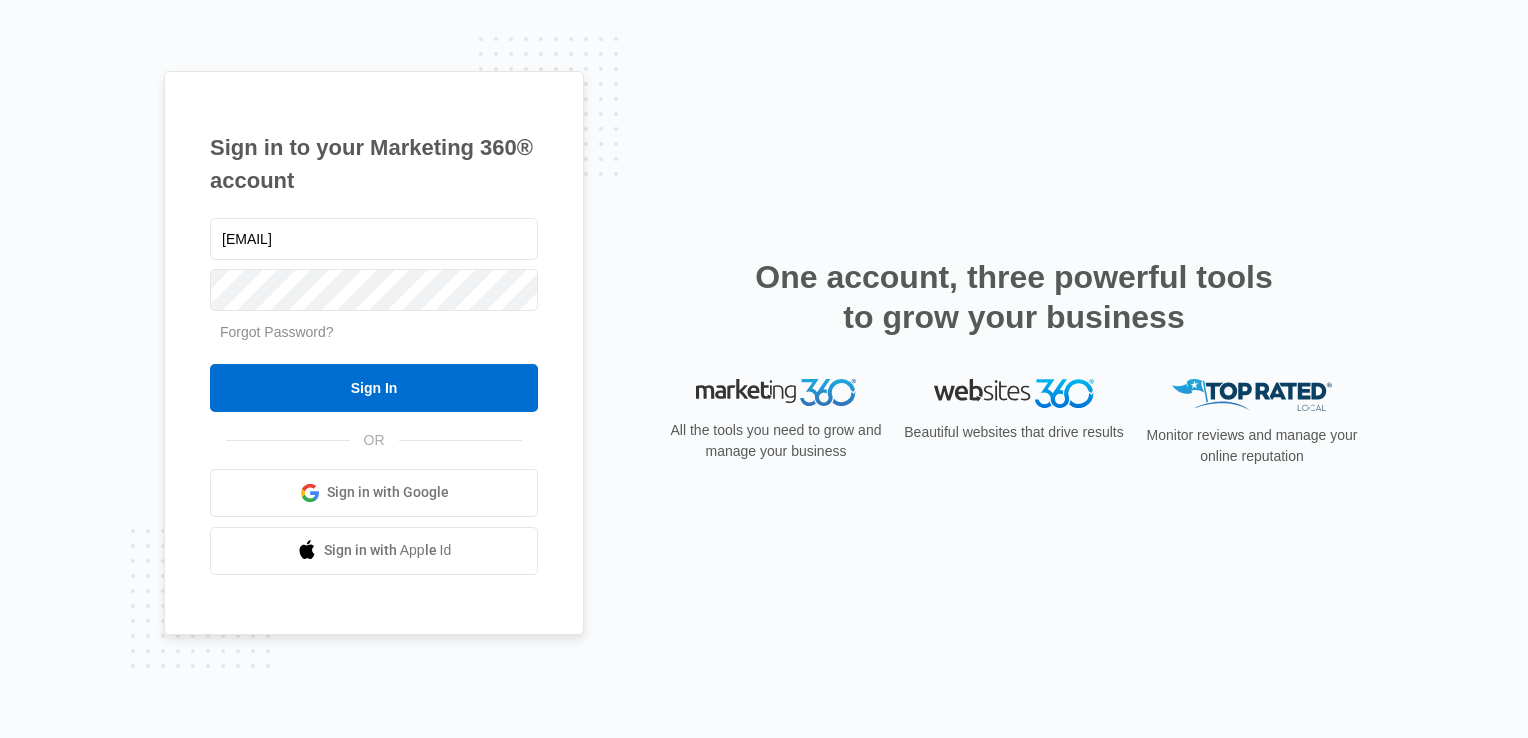 click on "Sign in to your Marketing 360® account
Plantation.Florida@drgsweightloss.com
Forgot Password?
Sign In
OR
Sign in with Google
Sign in with Apple Id" at bounding box center [374, 353] 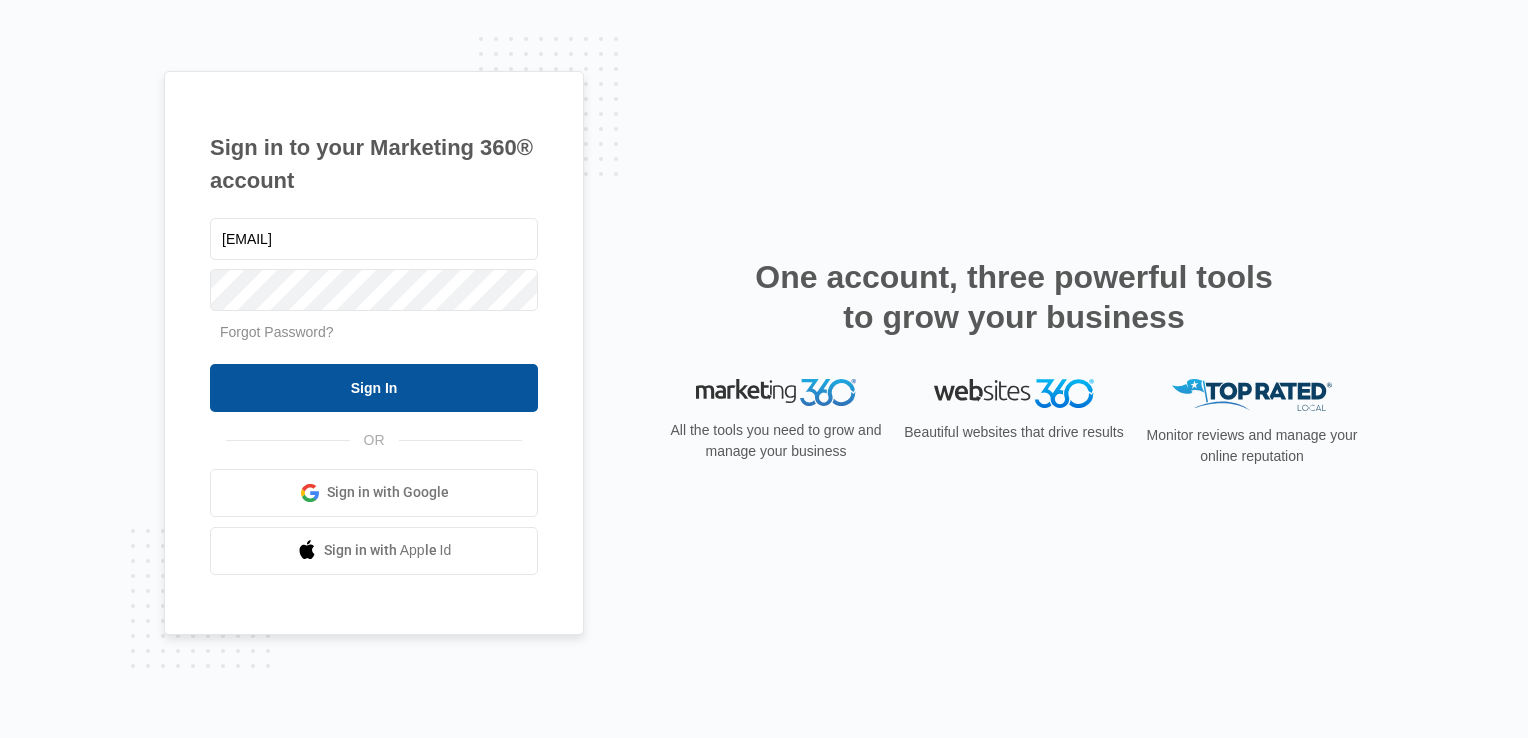 click on "Sign In" at bounding box center (374, 388) 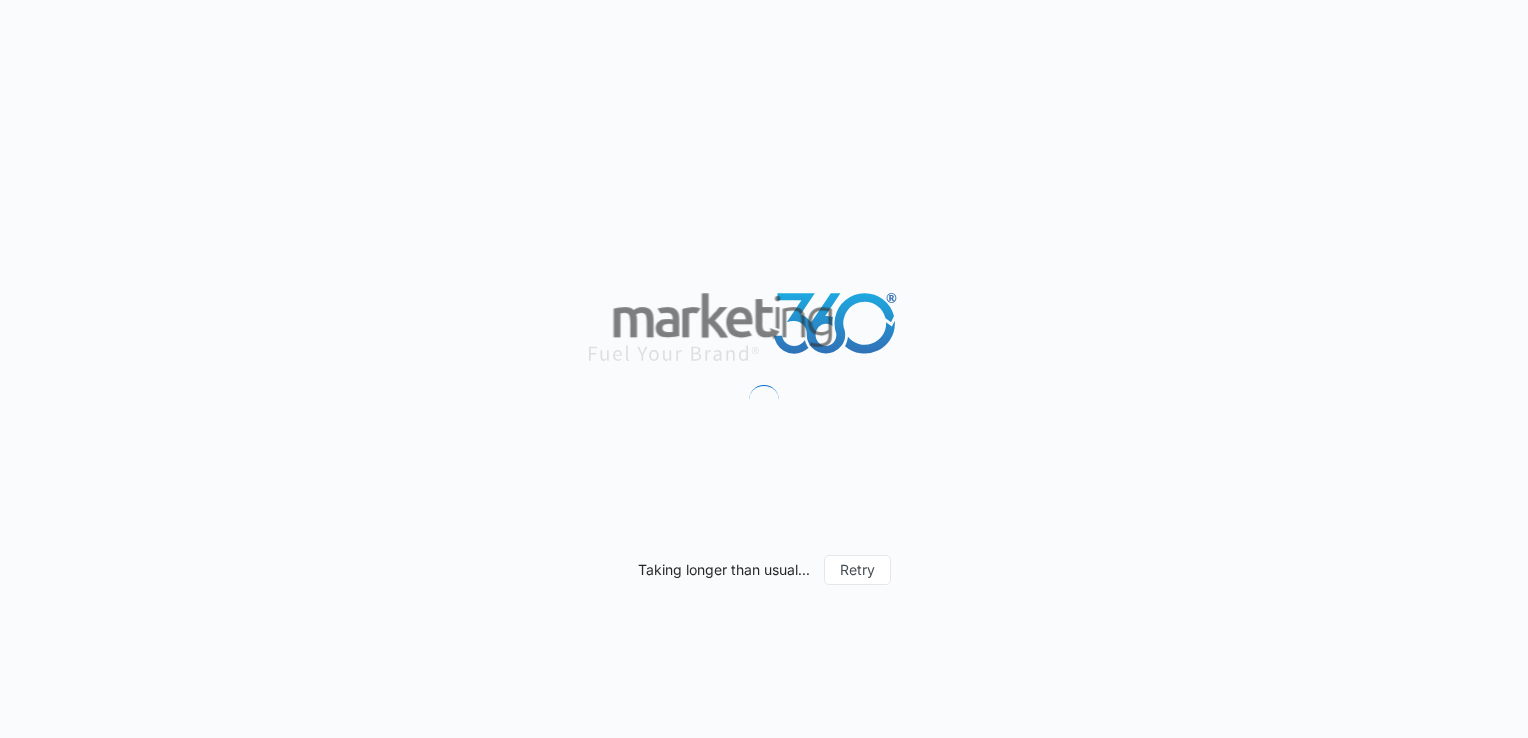scroll, scrollTop: 0, scrollLeft: 0, axis: both 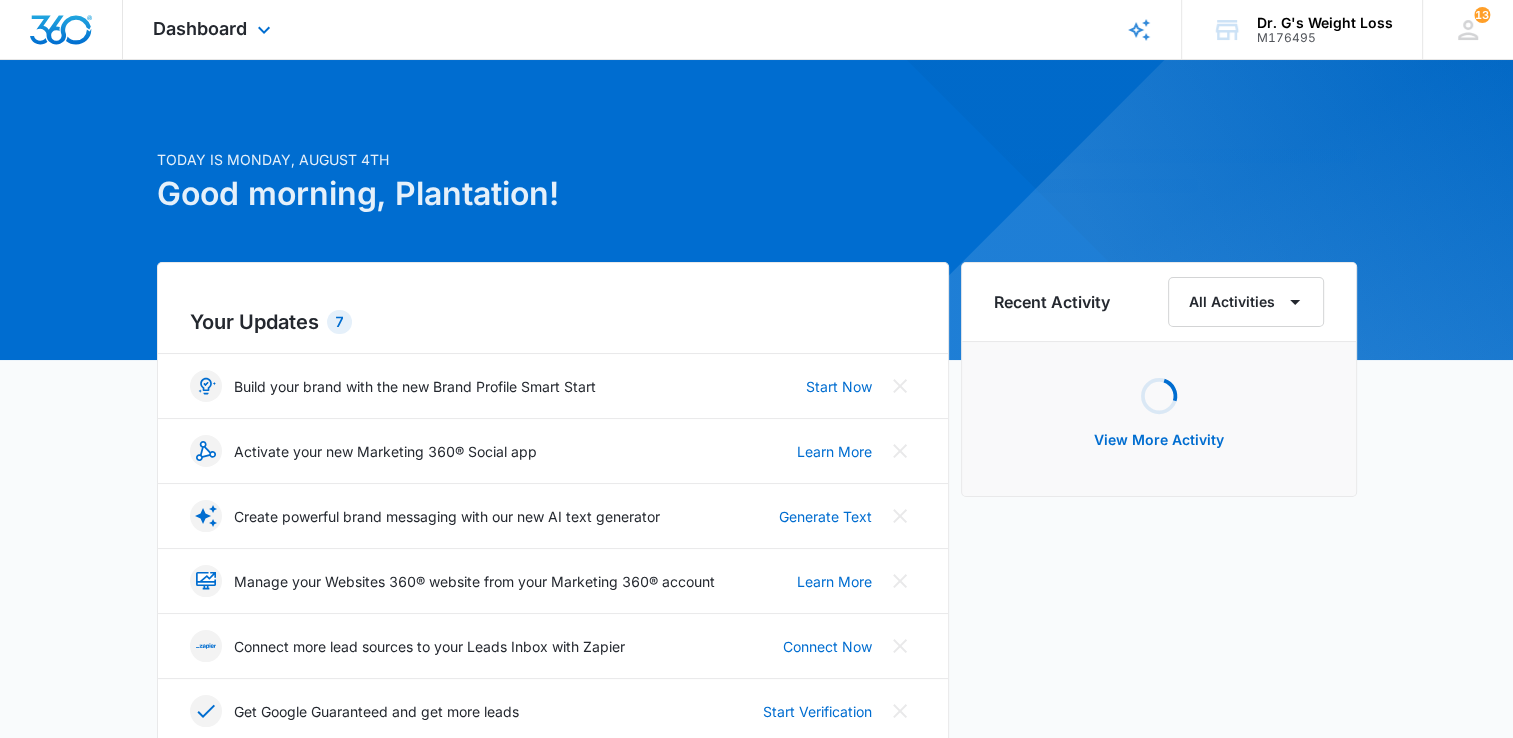 click on "Dashboard Apps Reputation Forms CRM Email Social Content Ads Intelligence Files Brand Settings" at bounding box center [214, 29] 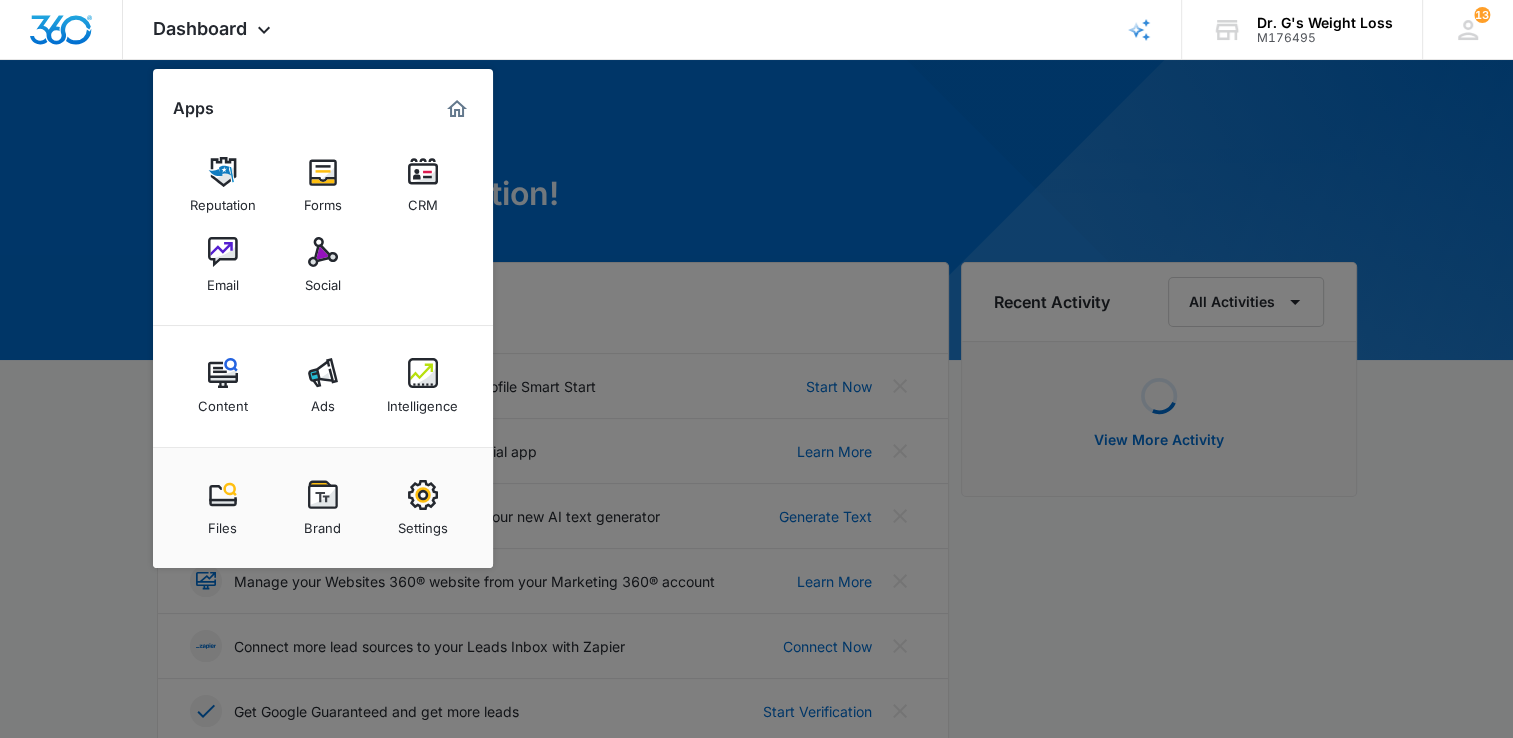 click on "CRM" at bounding box center [423, 185] 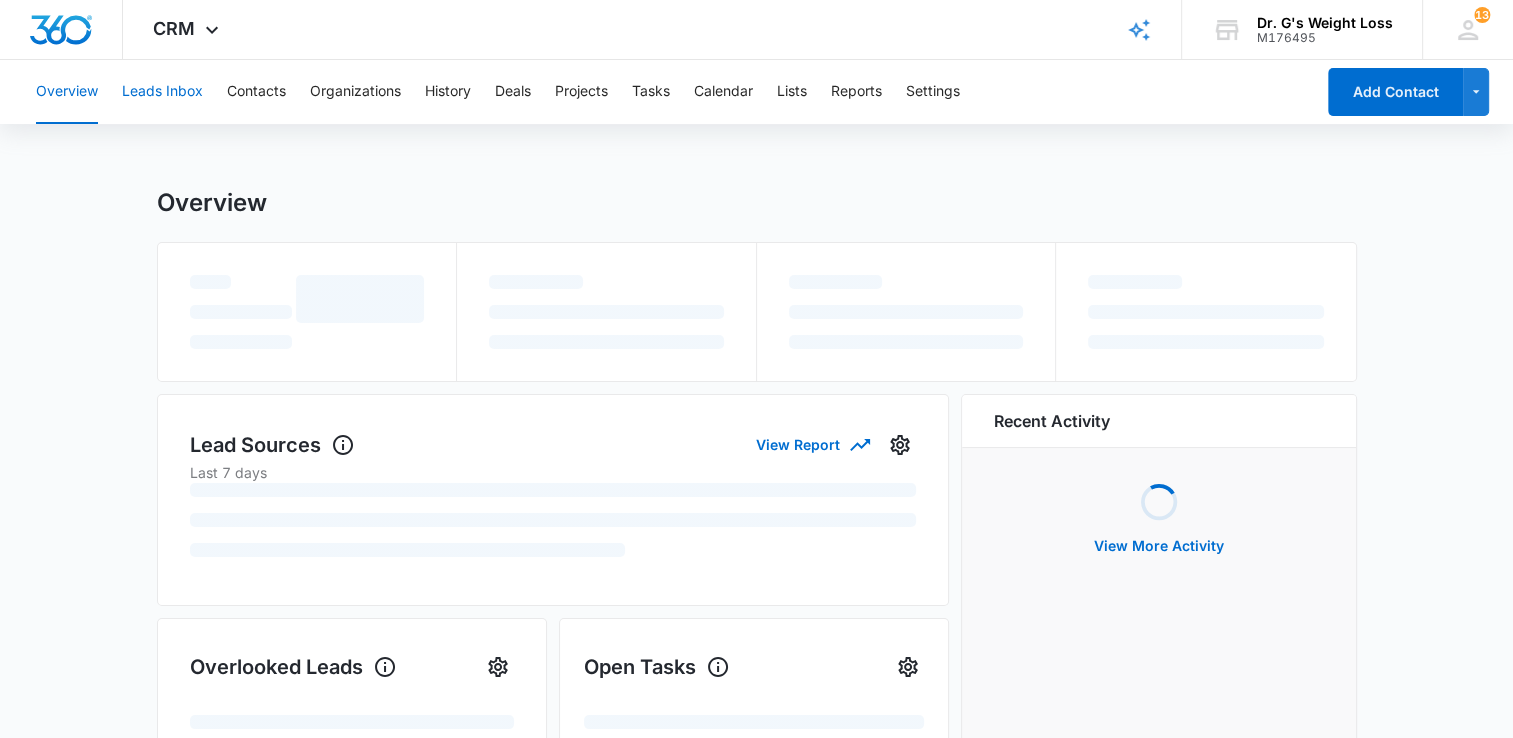 click on "Leads Inbox" at bounding box center [162, 92] 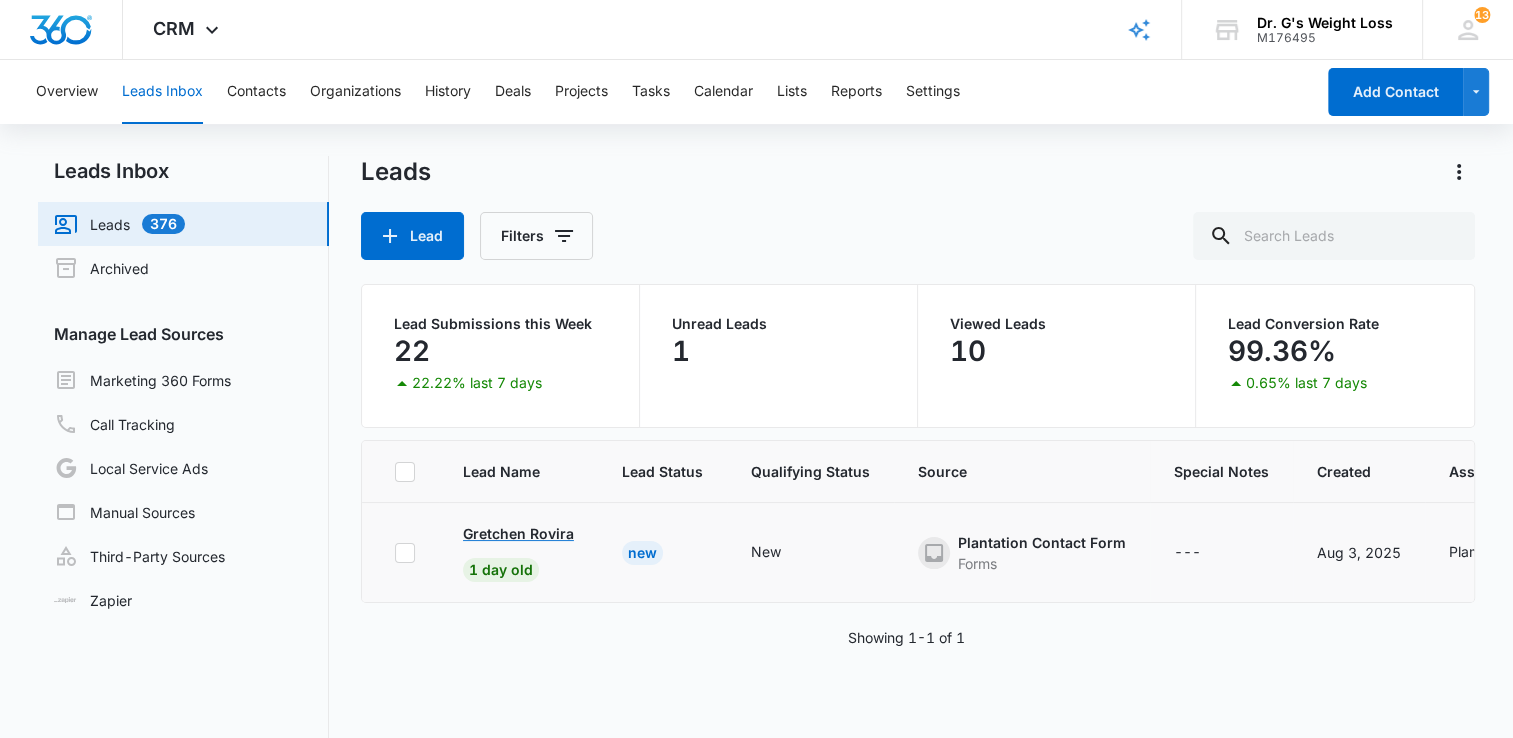 click on "Gretchen Rovira" at bounding box center (518, 533) 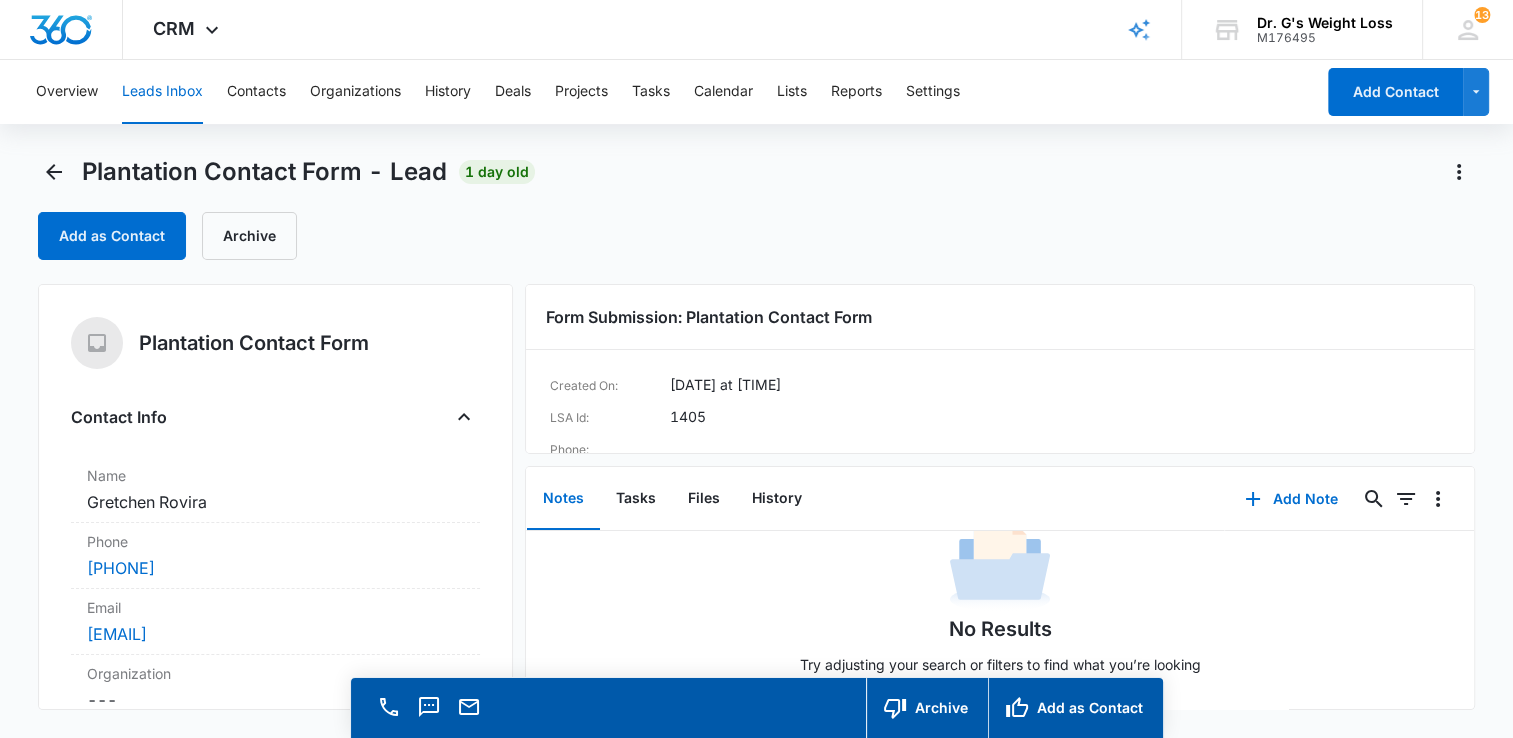 scroll, scrollTop: 78, scrollLeft: 0, axis: vertical 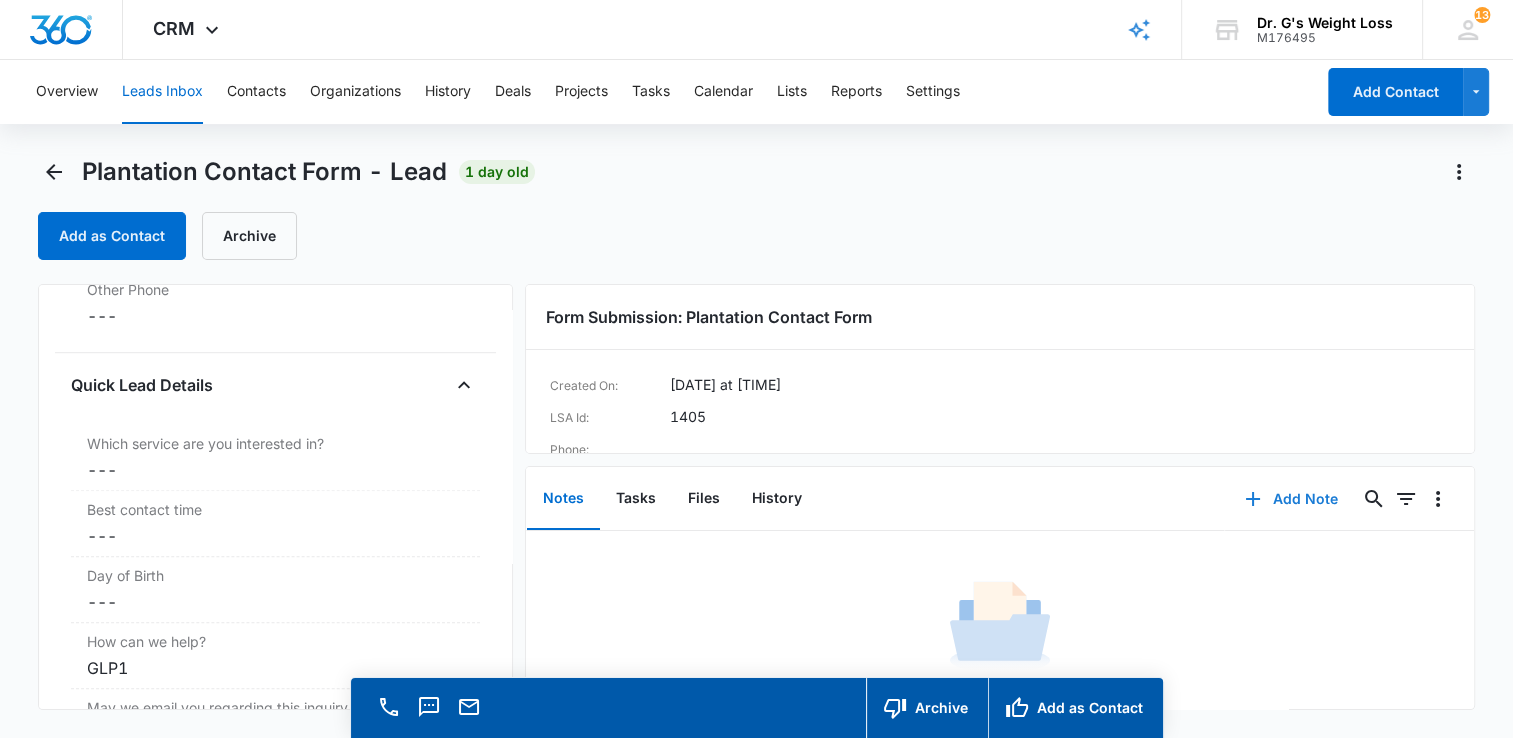 click on "Add Note" at bounding box center [1291, 499] 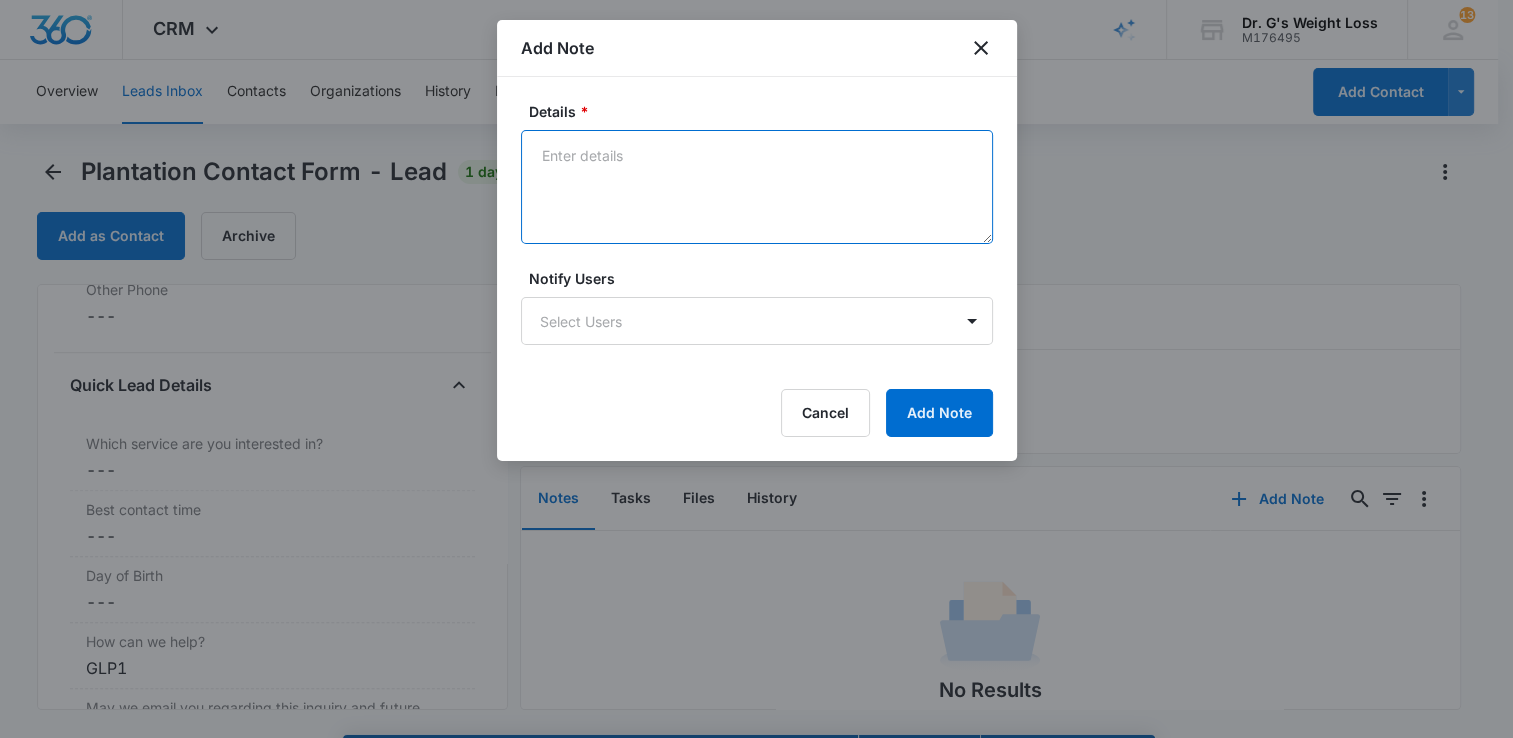 click on "Details *" at bounding box center (757, 187) 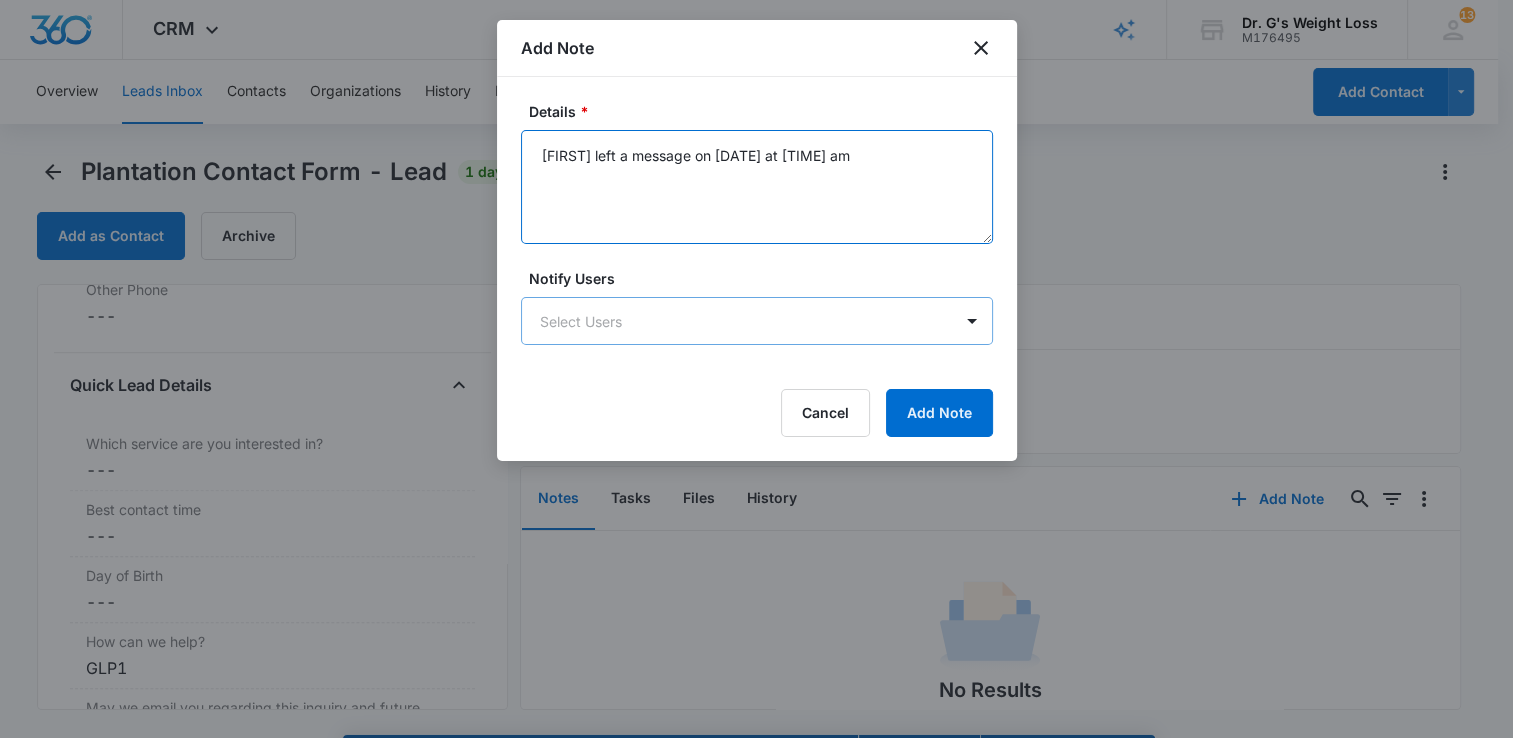 type on "[FIRST] left a message on [DATE] at [TIME] am" 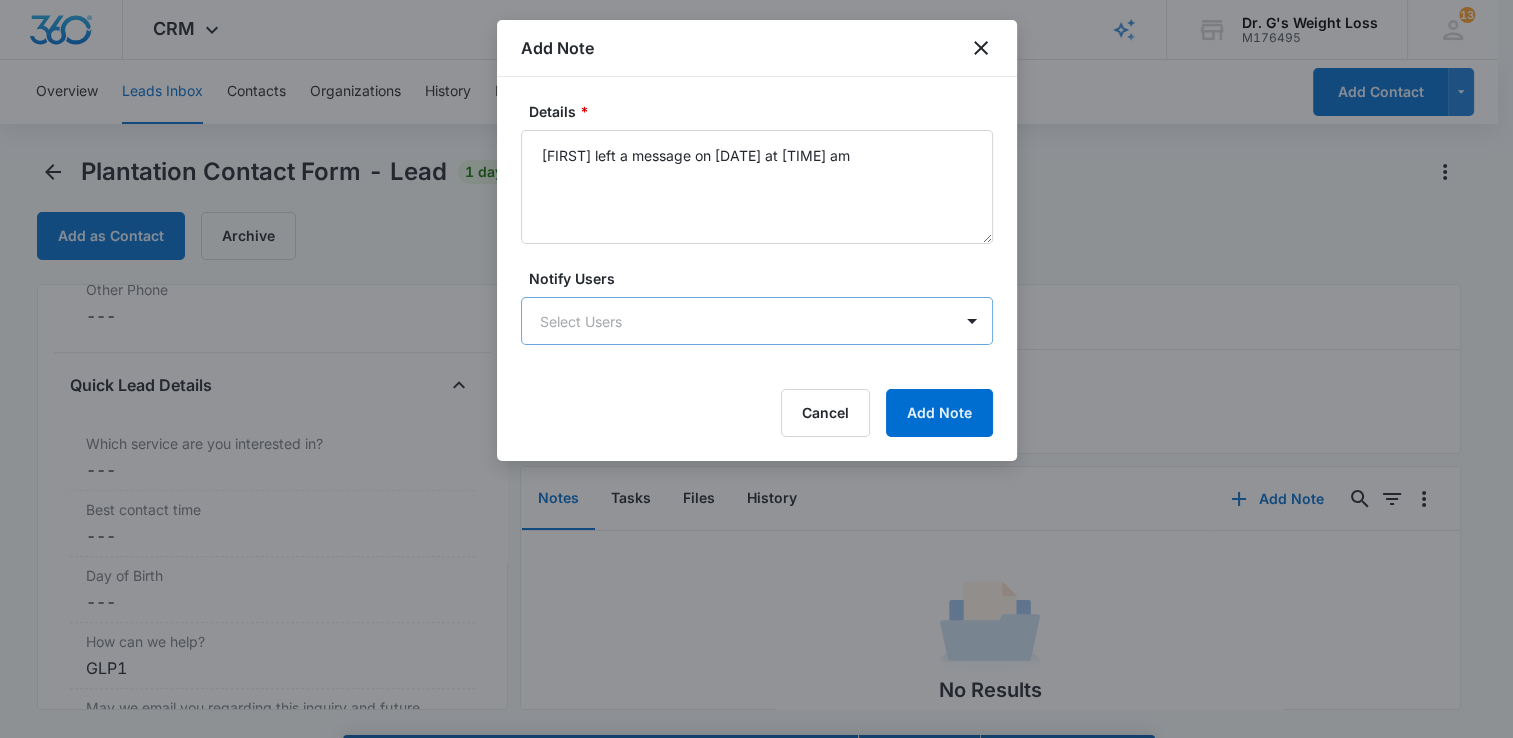 click on "CRM Apps Reputation Forms CRM Email Social Content Ads Intelligence Files Brand Settings Dr. G's Weight Loss M176495 Your Accounts View All 13 PF Plantation Florida plantation.florida@drgsweightloss.com My Profile 13 Notifications Support Logout Terms & Conditions   •   Privacy Policy Overview Leads Inbox Contacts Organizations History Deals Projects Tasks Calendar Lists Reports Settings Add Contact Plantation Contact Form - Lead 1 day old Add as Contact Archive Plantation Contact Form Contact Info Name Cancel Save Changes [FIRST] [LAST] Phone Cancel Save Changes [PHONE] Email Cancel Save Changes [EMAIL] Organization Cancel Save Changes ---
Address Cancel Save Changes ---
Details Qualifying Status Cancel Save Changes New Lead Source Plantation Contact Form Lead Status Viewed Special Notes Cancel Save Changes ---
Contact Type Cancel Save Changes Lead Contact Status Cancel Save Changes Warm Lead ( possibility) Assigned To Cancel Save Changes Plantation Florida Tags Cancel Cancel 0" at bounding box center (756, 397) 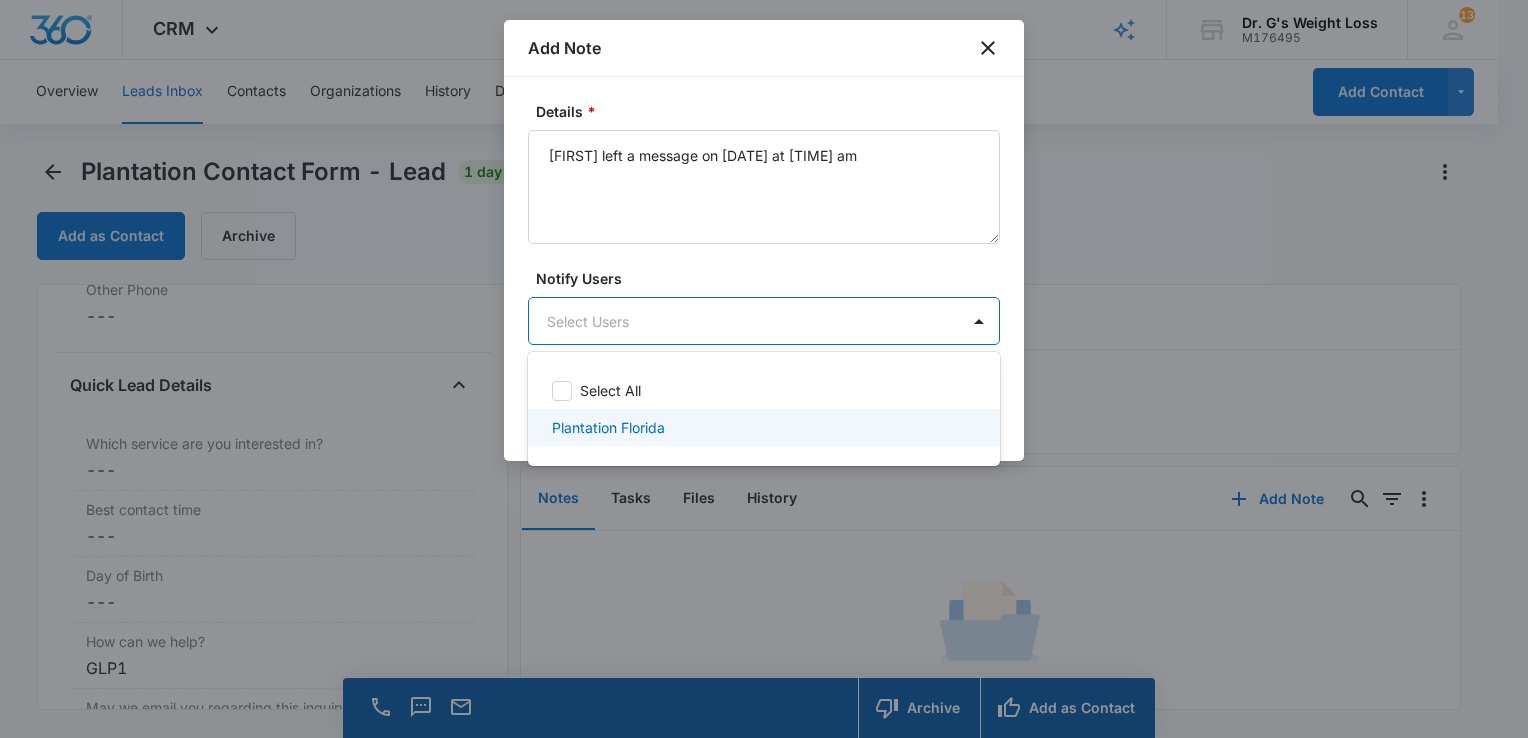click on "Plantation Florida" at bounding box center (762, 427) 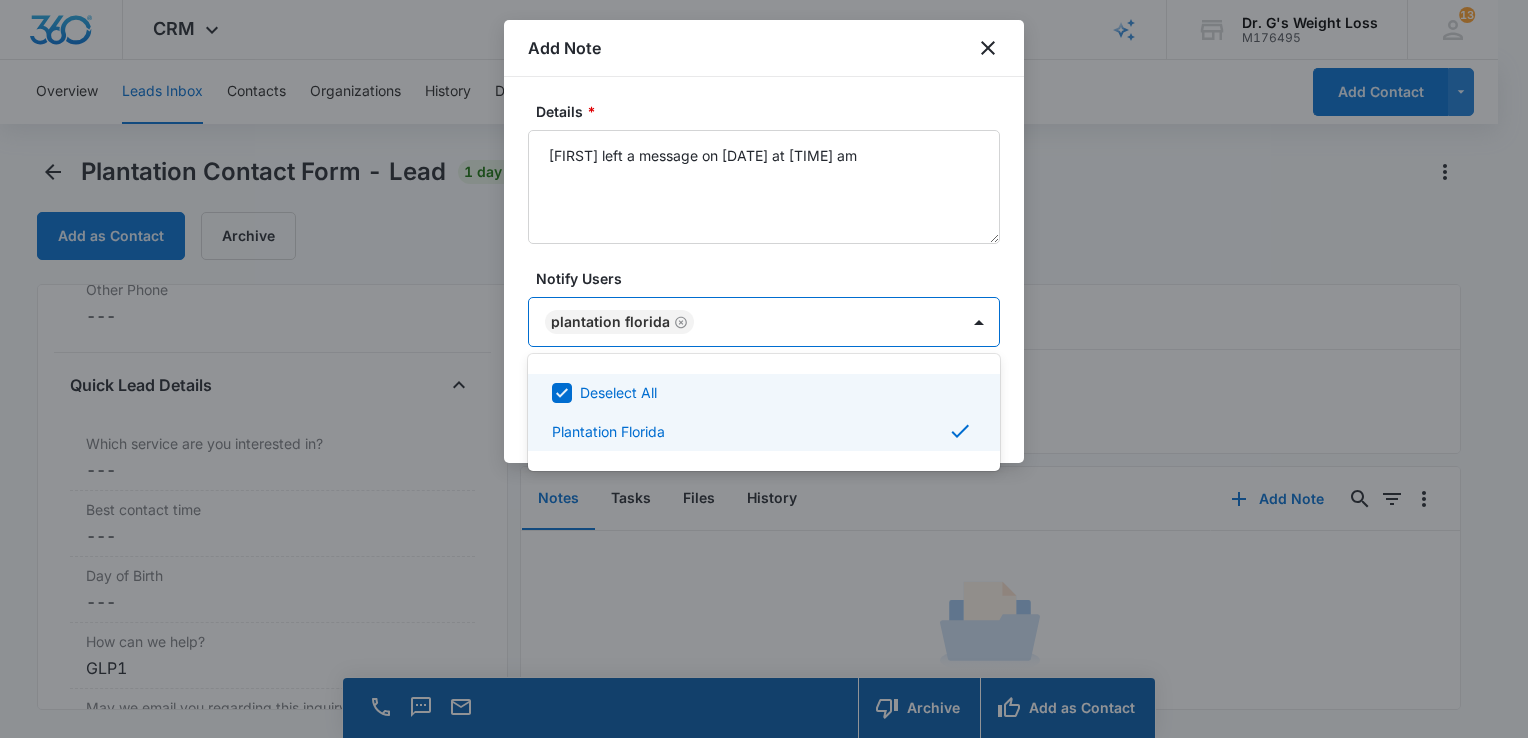 click at bounding box center [764, 369] 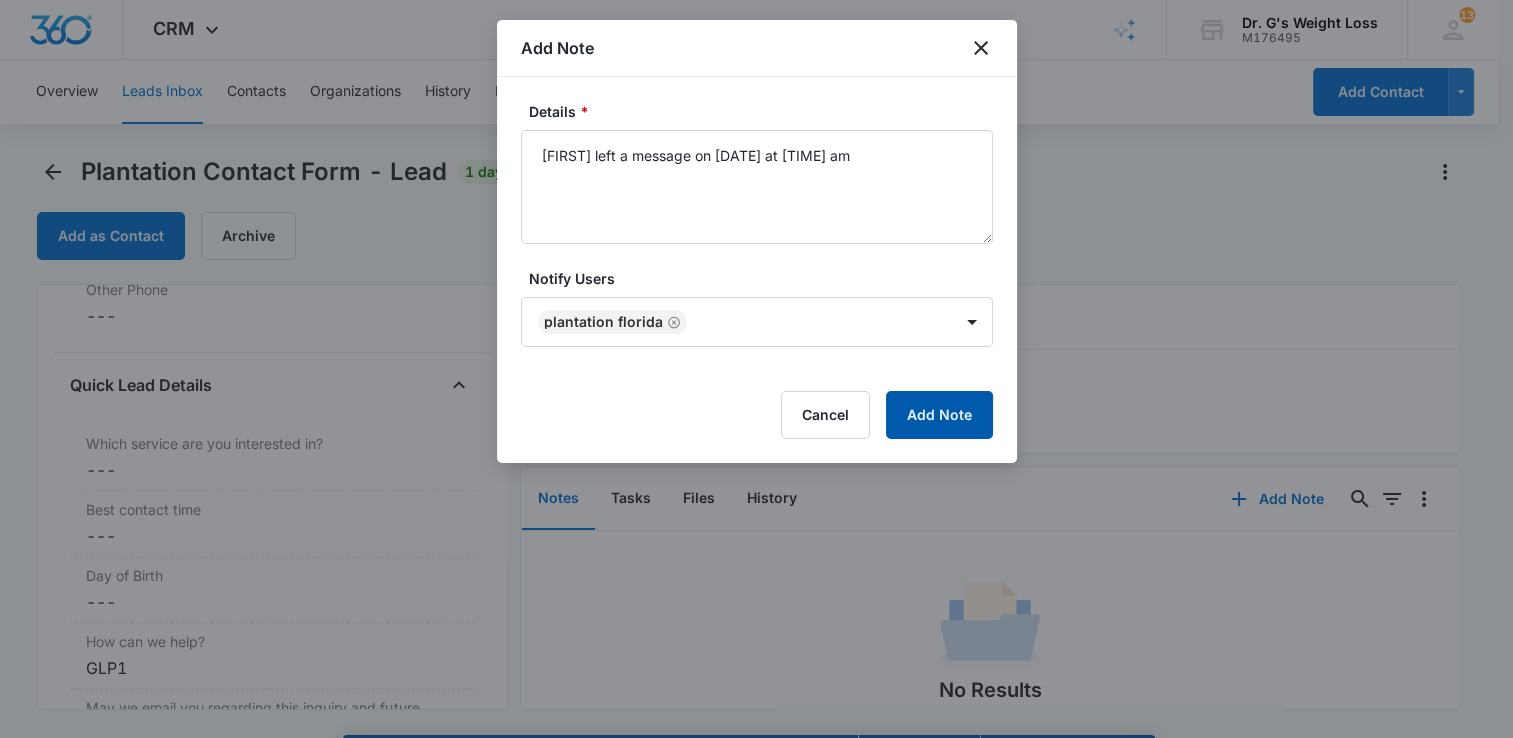 click on "Add Note" at bounding box center (939, 415) 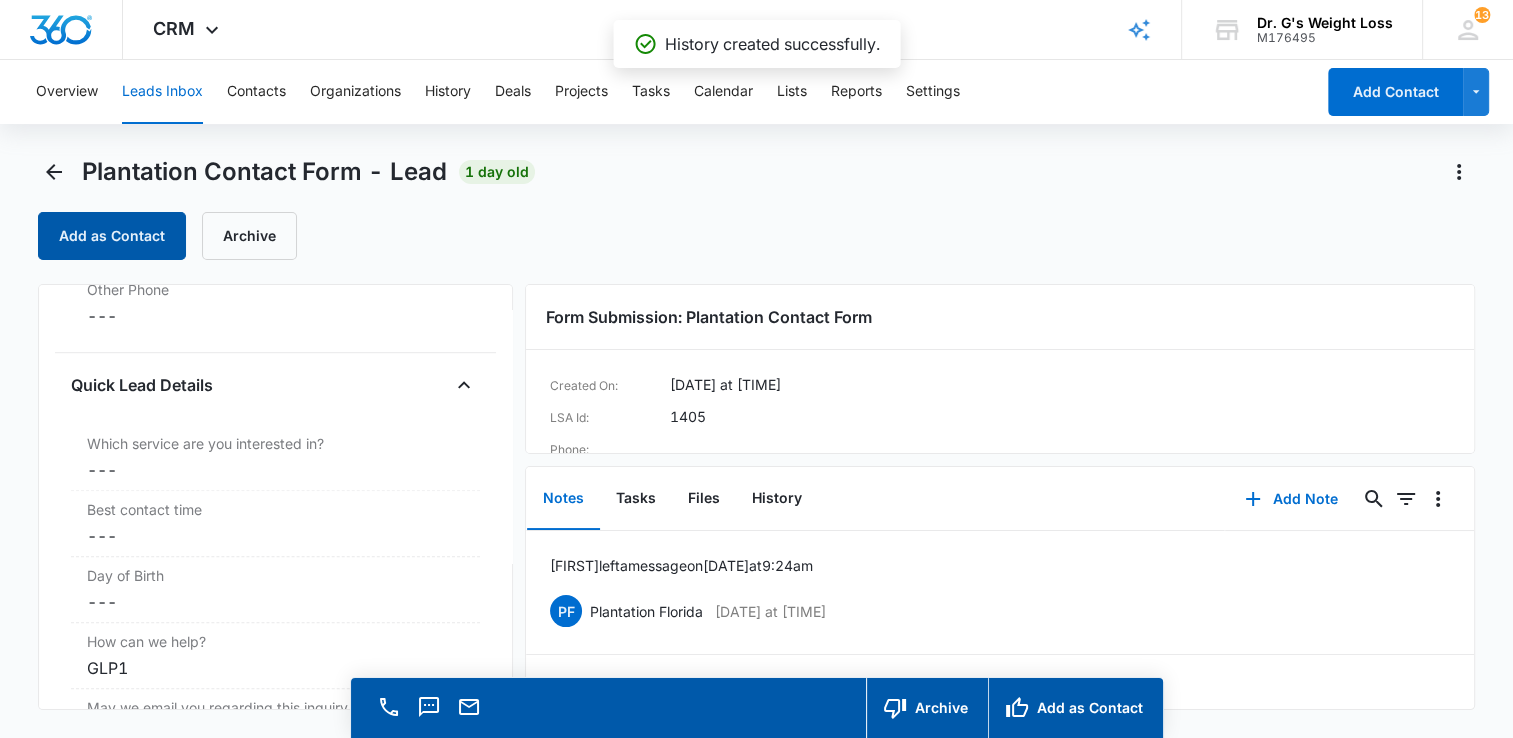 click on "Add as Contact" at bounding box center (112, 236) 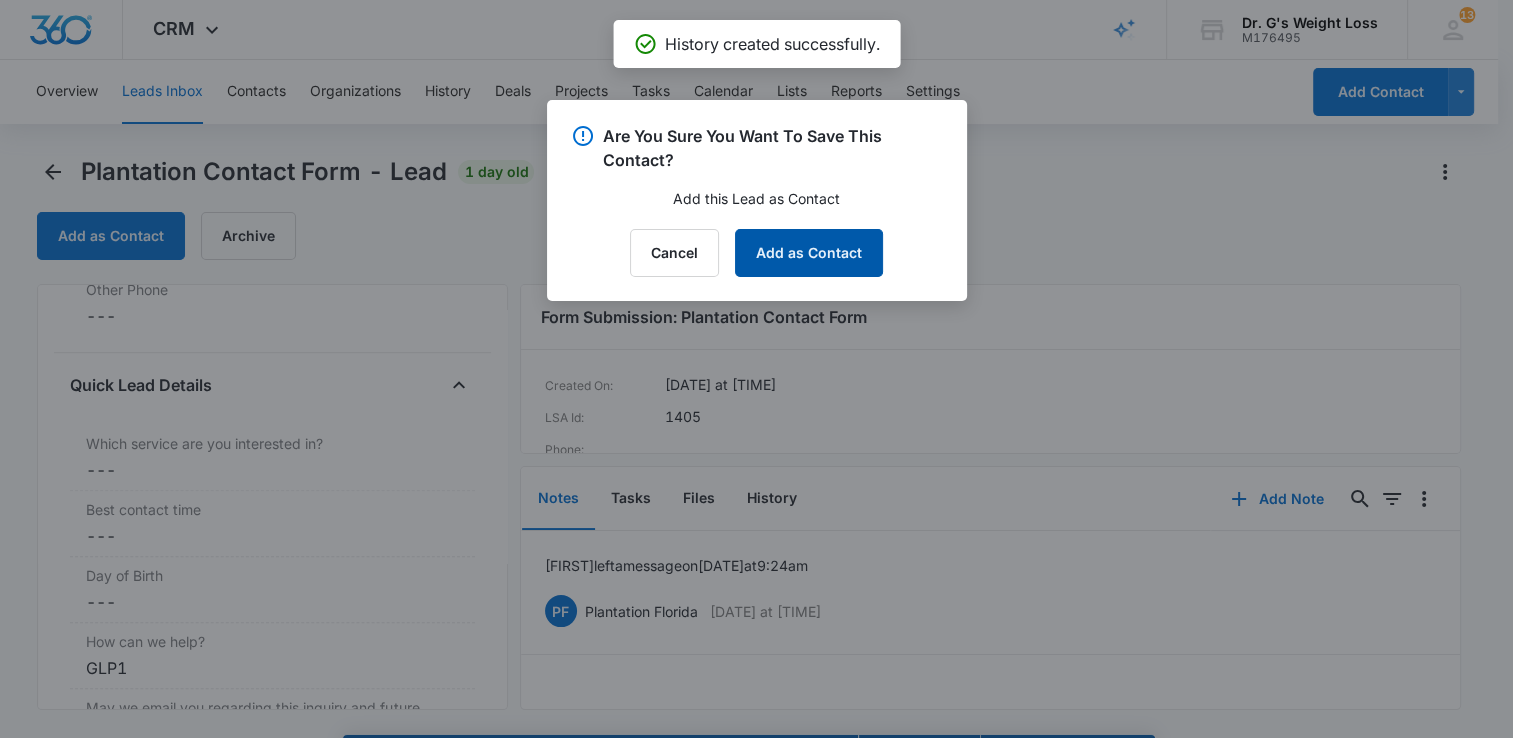 click on "Add as Contact" at bounding box center [809, 253] 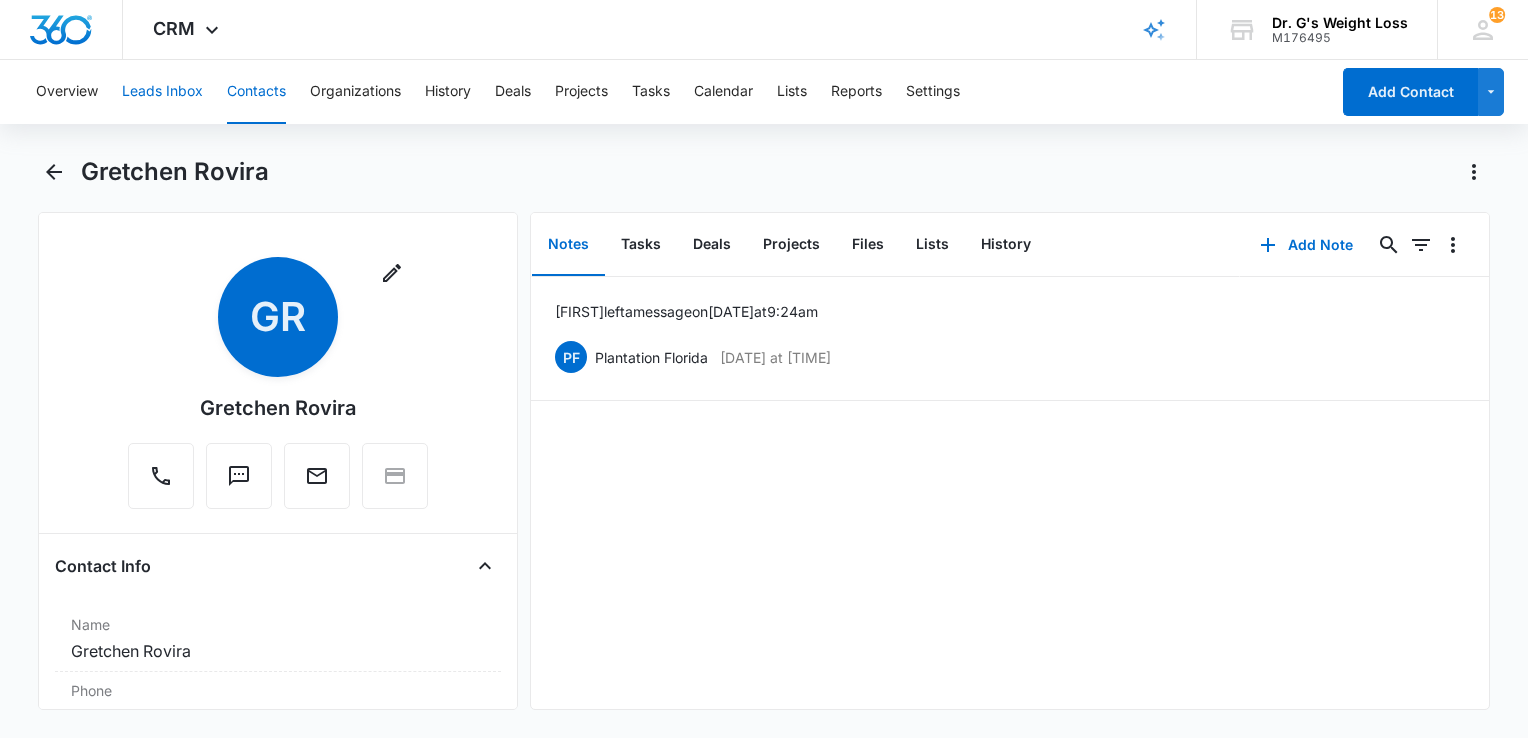 click on "Leads Inbox" at bounding box center [162, 92] 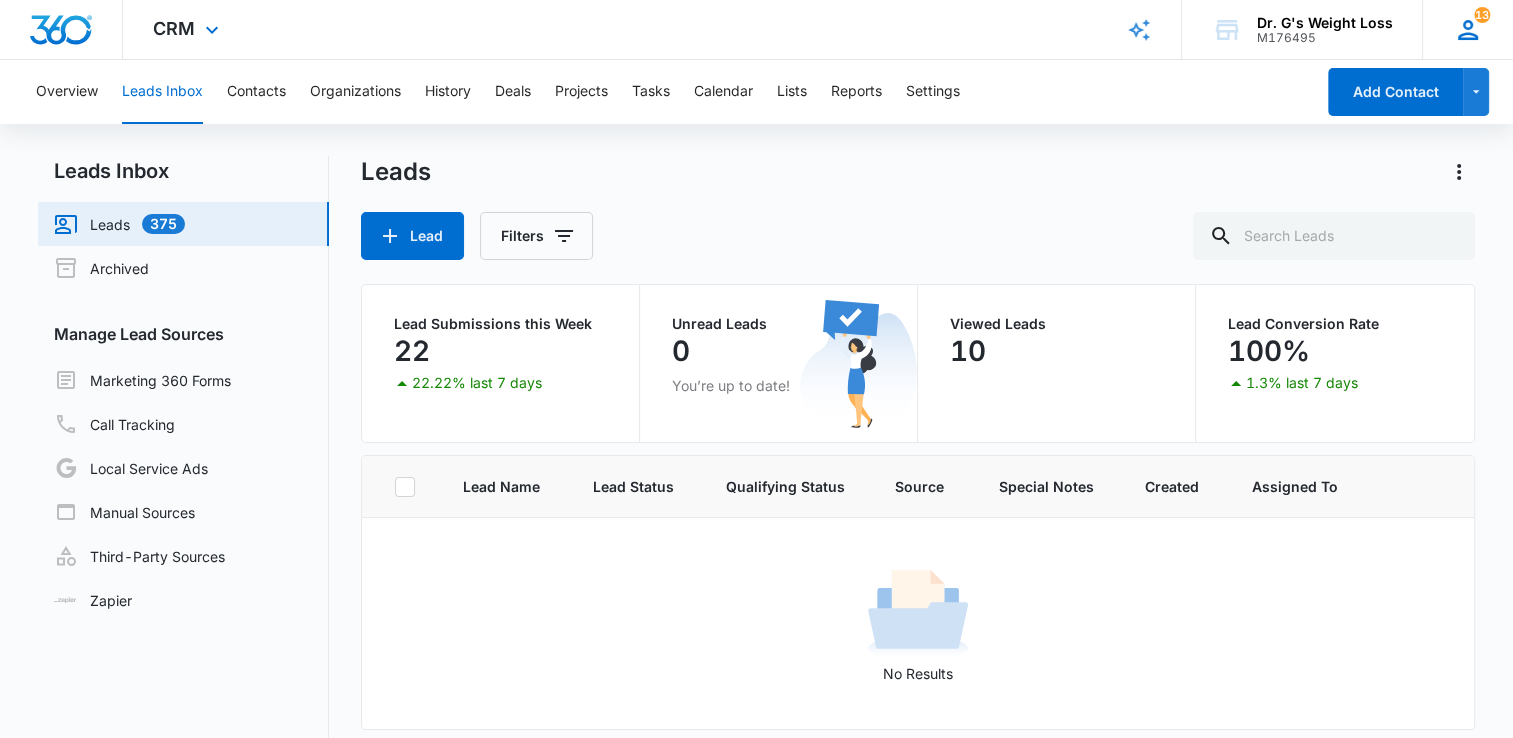 click on "[FIRST] left a messag
375
[FIRST]
at
[FIRST] left a message
[FIRST] left a message o
[FIRST] left a message o 13 PF Plantation Florida plantation.florida@drgsweightloss.com My Profile 13 Notifications Support Logout Terms & Conditions   •   Privacy Policy
[FIRST] lef
am
376
LSA Id:
[FIRST] left a message on [DATE] at [TIME] a
[PHONE]
[FIRST] left a me
9:24
[FIRST] [LAST] 1 day old
[FIRST] left a message on [DATE] at [TIME] am
CRM Apps Reputation Forms CRM Email Social Content Ads Intelligence Files Brand Settings Dr. G's Weight Loss M176495 Your Accounts View All 13 PF Plantation Florida plantation.florida@drgsweightloss.com My Profile 13 Notifications Support Logout Terms & Conditions   •   Privacy Policy Overview Leads Inbox Contacts Organizations History Deals Projects Tasks Calendar Lists Reports Settings Add Contact Plantation Contact Form - Lead 1 day old Add as Contact Archive Plantation Contact Form Contact Info Name Cancel Save Changes [FIRST] [LAST] Phone Cancel Save Changes [PHONE] Email Cancel Save Changes [EMAIL] Organization Cancel Save Changes ---
Address Cancel Save Changes ---
Details Qualifying Status Cancel Save Changes New Lead Source Plantation Contact Form Lead Status Viewed Special Notes Cancel Save Changes ---
Contact Type Cancel Save Changes Lead Contact Status Cancel Save Changes Warm Lead ( possibility) Assigned To Cancel Save Changes Plantation Florida Tags Cancel Cancel 0
[FIRST] left a m
1.3% last 7 days
Dr. G's Weight Loss - CRM Lead - Marketing 360®
[FIRST] left a message on [DATE] a
[PHONE]
Phone:
Plantation Florida
plantation.florida@drgsweightloss.com
O
[FIRST] left a message on [DATE] at [TIME]
Form Submission: Plantation Contact Form
Plantation Contact Form - Lead
[FIRST] left a message on [DATE] at [TIME]
[DATE]
[DATE] at [TIME]
1 Day
[FIRST] left a mes
[FIRST] le
option Plantation Florida, selected.
22.22% last 7 days
Dr. G's Weight Loss - CRM Contact - Marketing 360®
[DATE] at [TIME]
Dr. G's Weight Loss - Dashboard - Marketing 360®
message
[DATE] at [TIME]
Add this Lead as Contact
[FIRST] left
[FIRST] left a message on [DATE] at [TIME]
Ol
Oli
Good morning, Plantation!
Oliv
[FIRST] left a mess
[FIRST] left a
[FIRST] left a message on [DATE] at [TIME]
on
1405
[FIRST] left a message on [DATE]
[EMAIL]
[FIRST] left a message on [DATE]
[FIRST] left a messa
[FIRST] left a message on [DATE] at
[FIRST] left a message on [DATE]
left
GR
[FIRST] left a message on
Created On:
Olivi
Are You Sure You Want To Save This Contact?
[FIRST] l" at bounding box center [1467, 29] 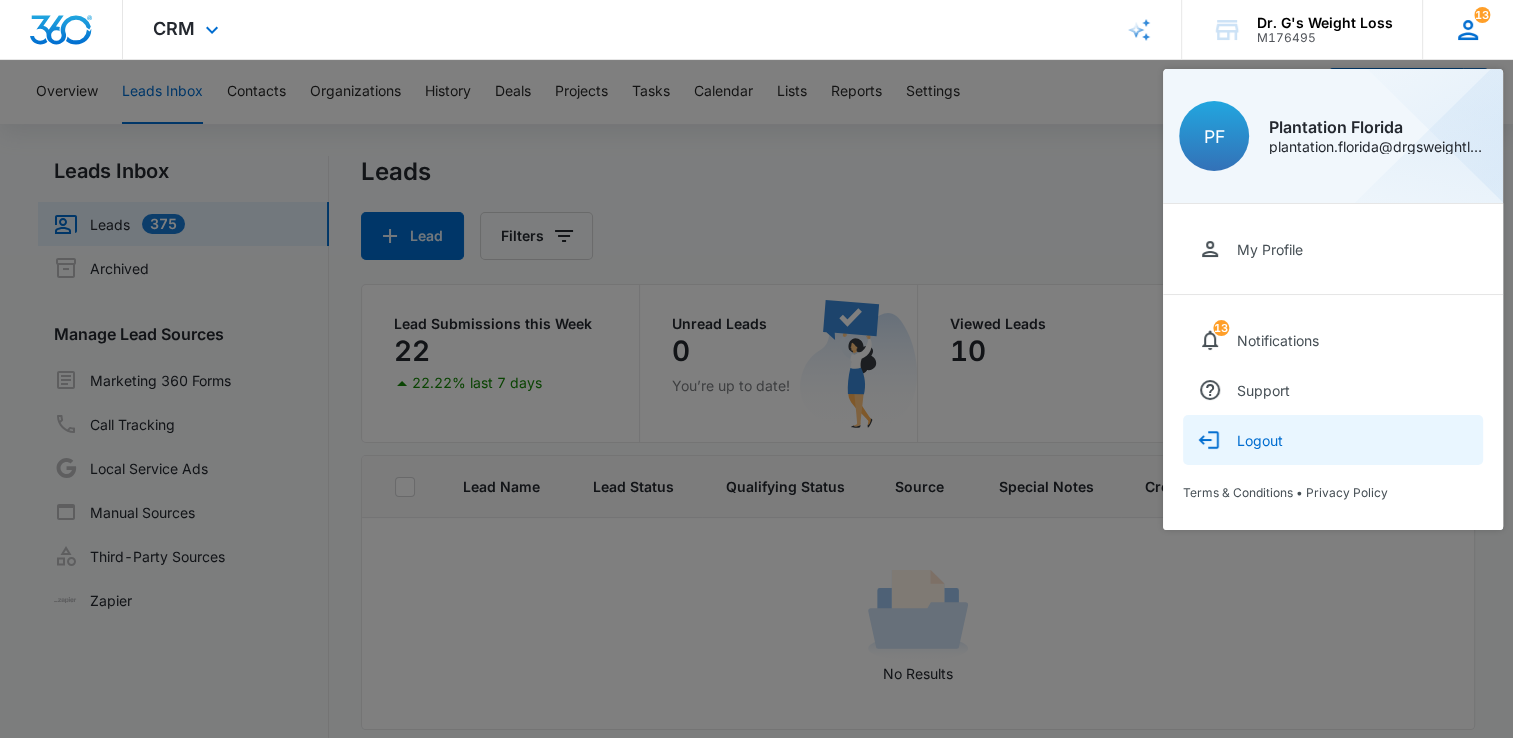 click on "Logout" at bounding box center [1333, 440] 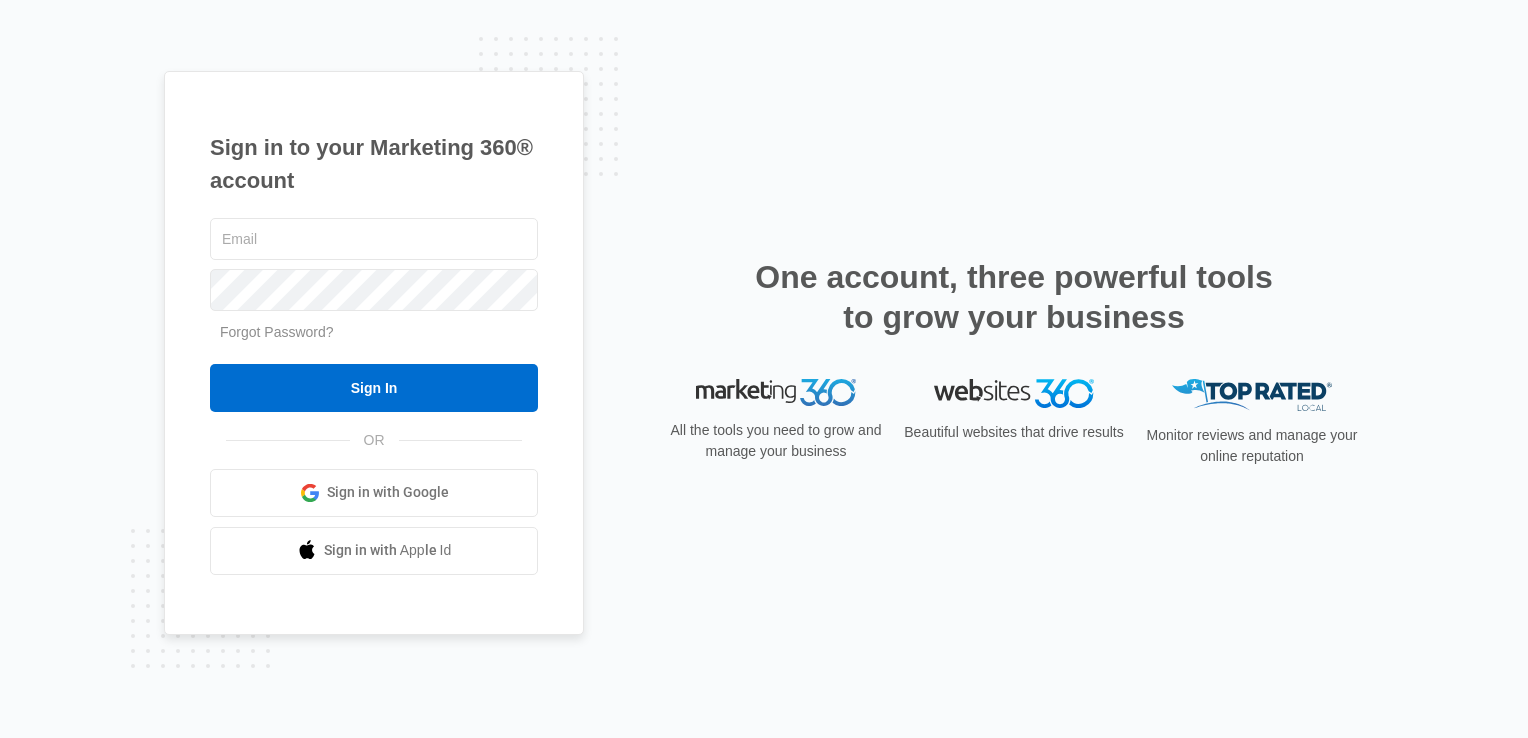 scroll, scrollTop: 0, scrollLeft: 0, axis: both 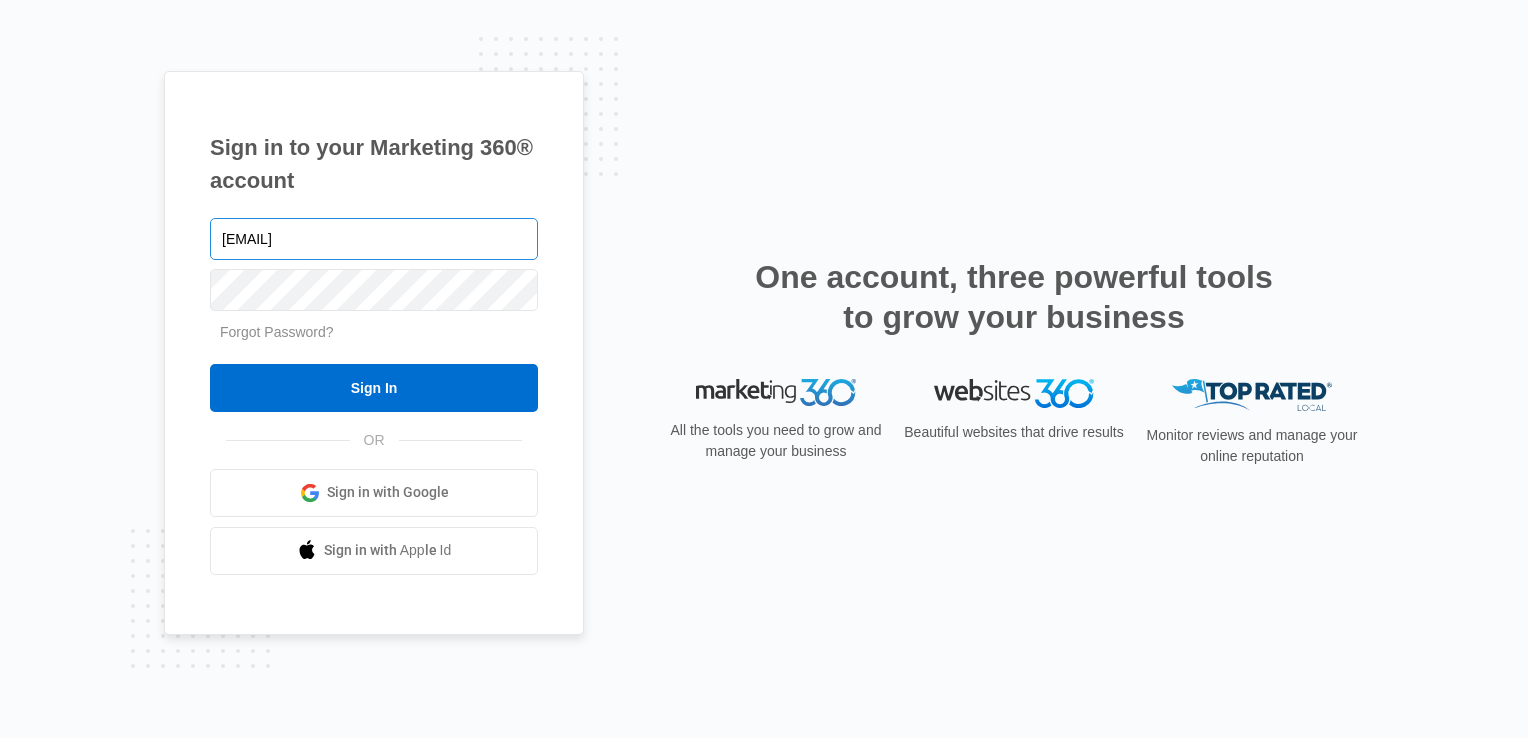 click on "[EMAIL]" at bounding box center [374, 239] 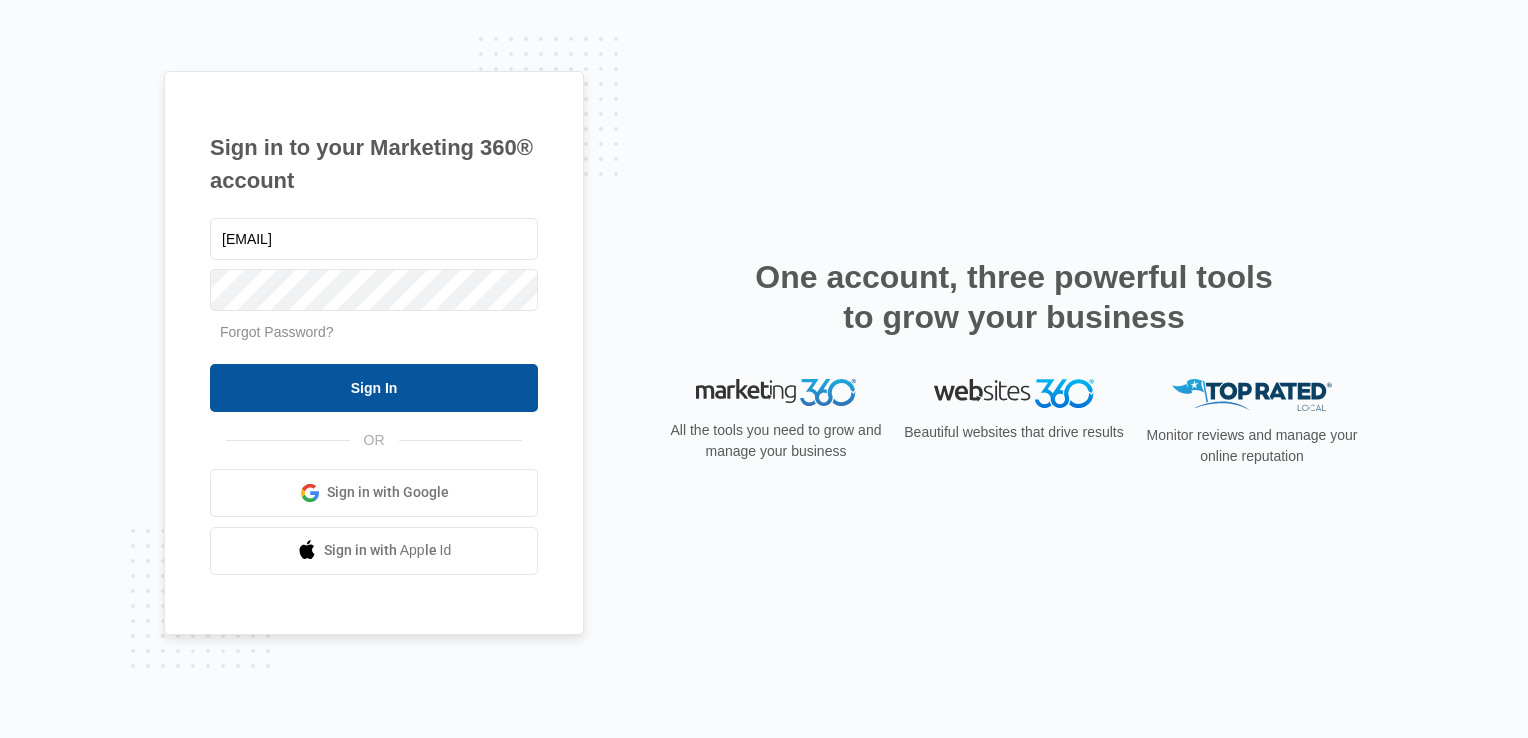 click on "Sign In" at bounding box center (374, 388) 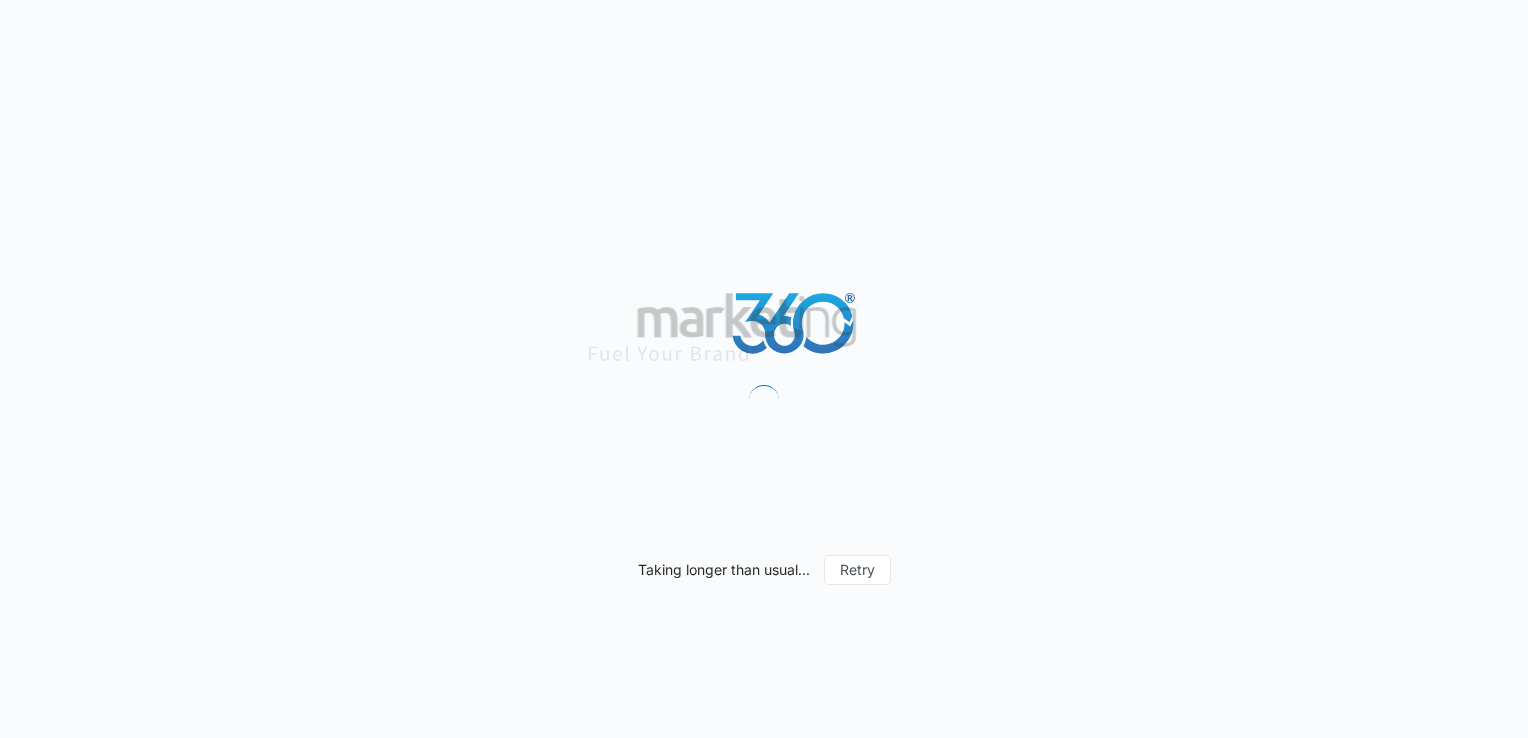 scroll, scrollTop: 0, scrollLeft: 0, axis: both 